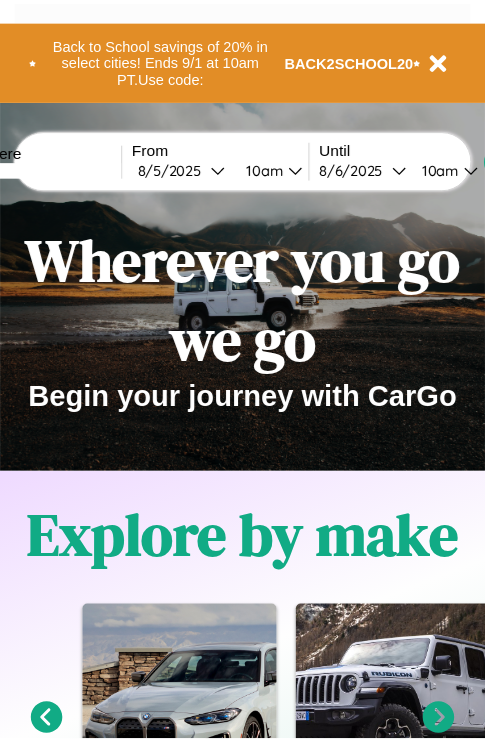scroll, scrollTop: 0, scrollLeft: 0, axis: both 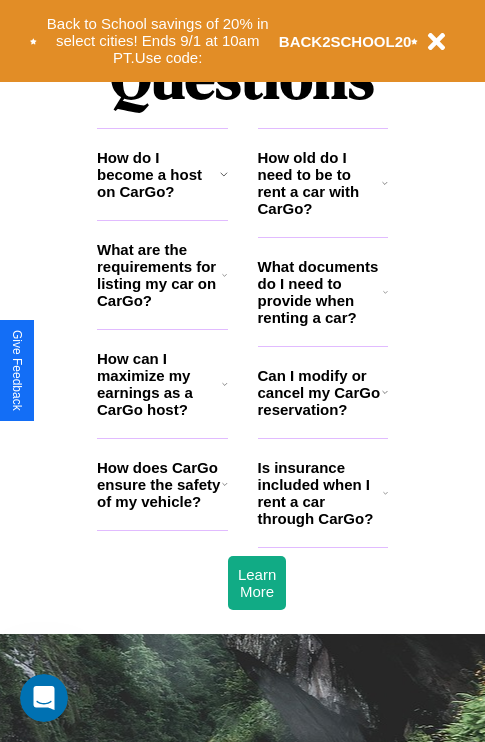 click on "How old do I need to be to rent a car with CarGo?" at bounding box center [320, 183] 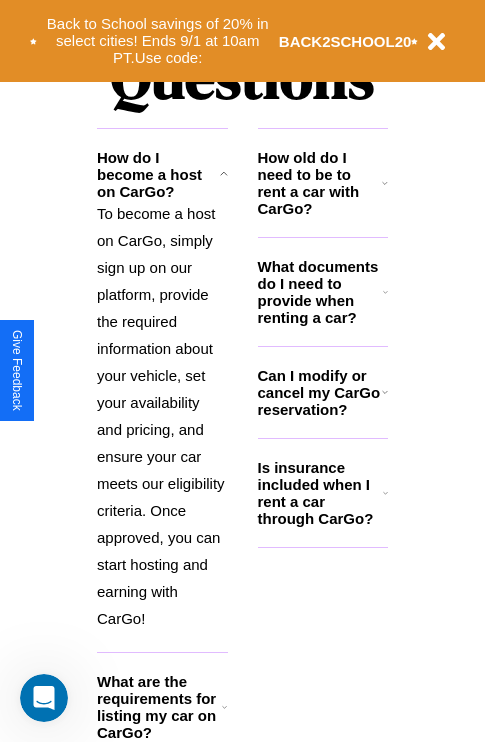 click 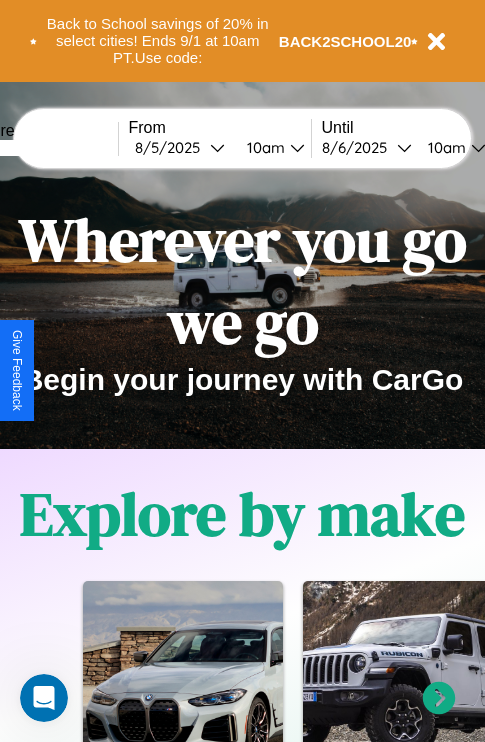 scroll, scrollTop: 0, scrollLeft: 0, axis: both 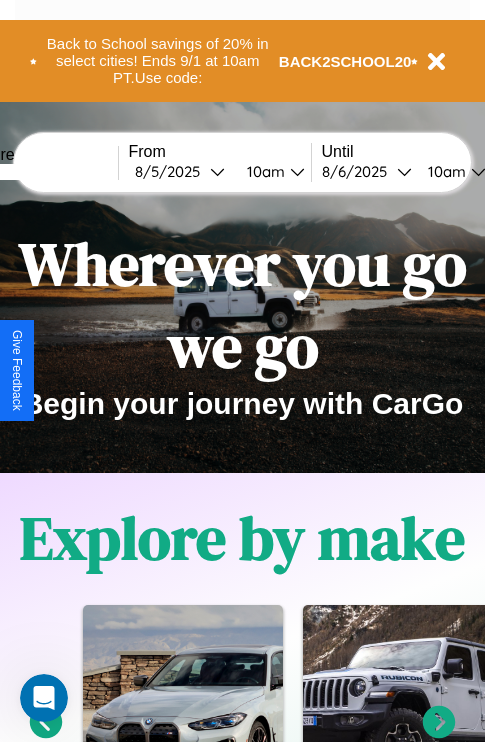 click at bounding box center [43, 172] 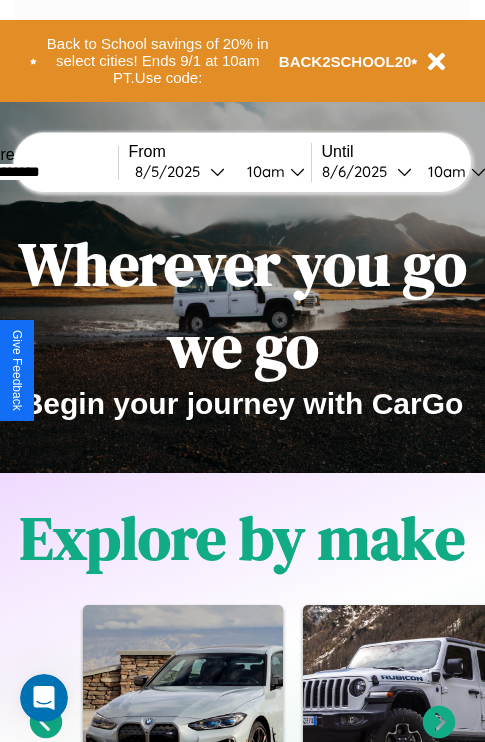 type on "**********" 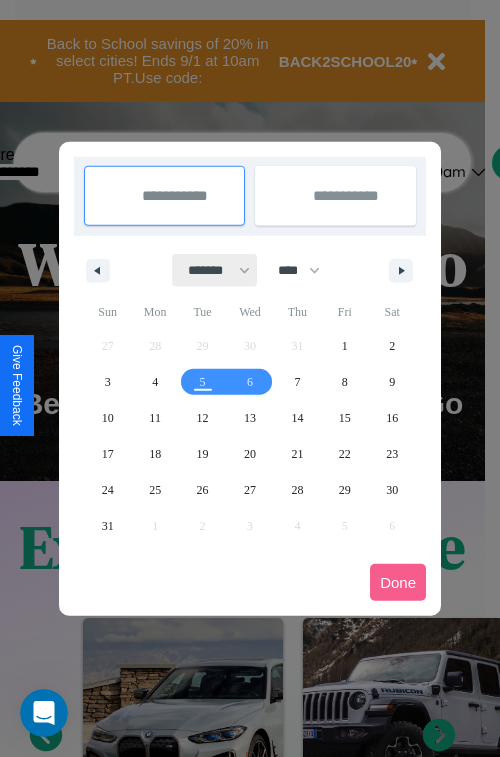 click on "******* ******** ***** ***** *** **** **** ****** ********* ******* ******** ********" at bounding box center (215, 270) 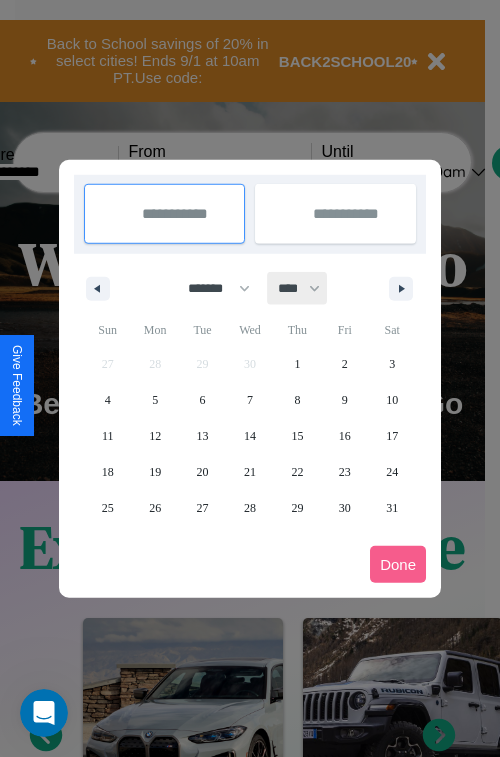 click on "**** **** **** **** **** **** **** **** **** **** **** **** **** **** **** **** **** **** **** **** **** **** **** **** **** **** **** **** **** **** **** **** **** **** **** **** **** **** **** **** **** **** **** **** **** **** **** **** **** **** **** **** **** **** **** **** **** **** **** **** **** **** **** **** **** **** **** **** **** **** **** **** **** **** **** **** **** **** **** **** **** **** **** **** **** **** **** **** **** **** **** **** **** **** **** **** **** **** **** **** **** **** **** **** **** **** **** **** **** **** **** **** **** **** **** **** **** **** **** **** ****" at bounding box center [298, 288] 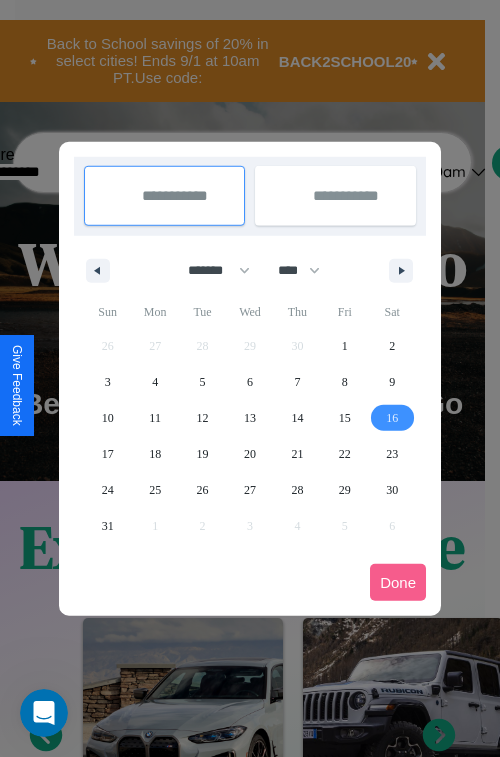 click on "16" at bounding box center [392, 418] 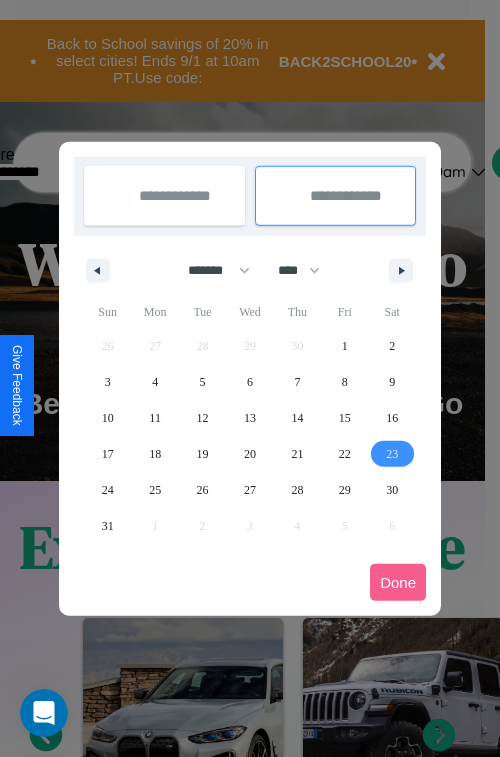 click on "23" at bounding box center (392, 454) 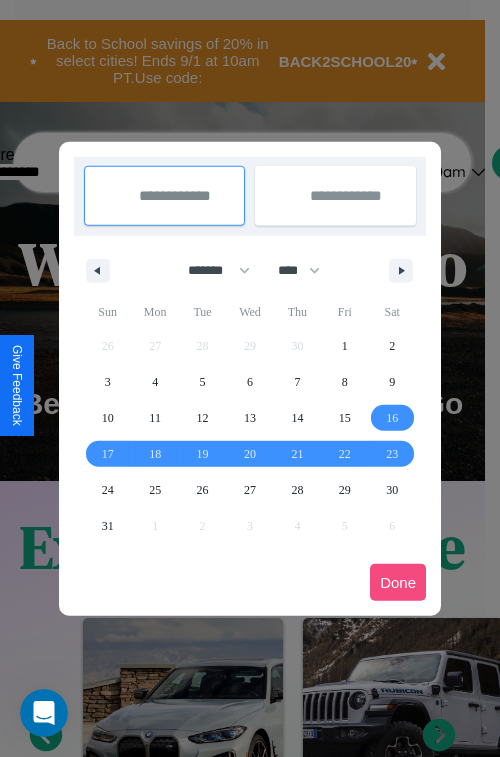 click on "Done" at bounding box center (398, 582) 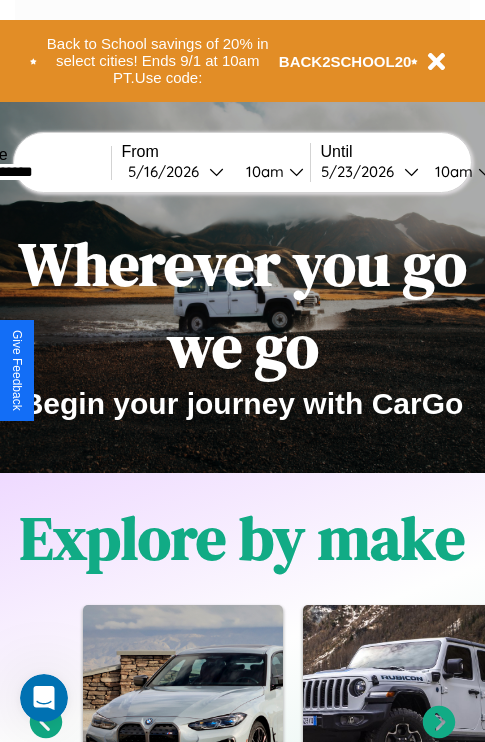 scroll, scrollTop: 0, scrollLeft: 75, axis: horizontal 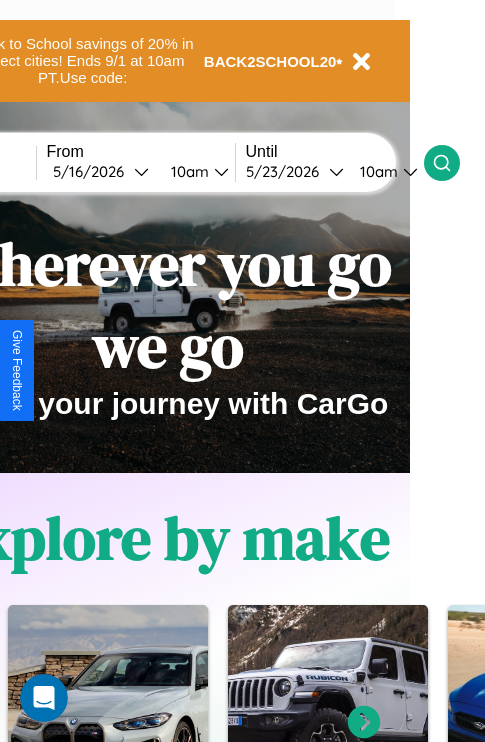 click 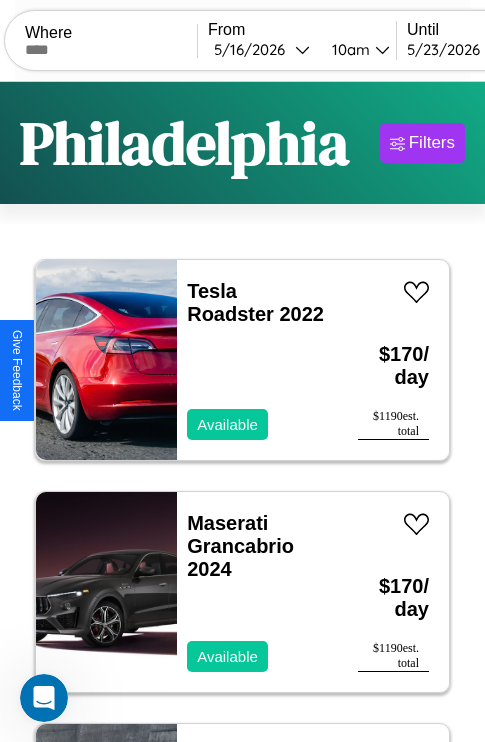 scroll, scrollTop: 66, scrollLeft: 0, axis: vertical 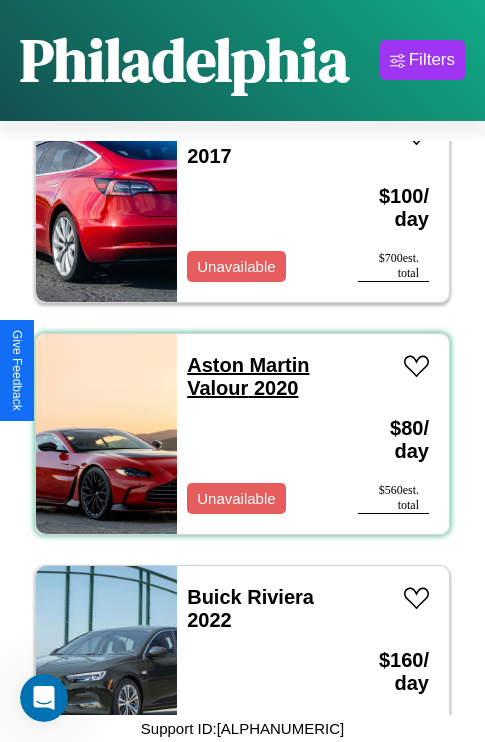 click on "Aston Martin   Valour   2020" at bounding box center (248, 376) 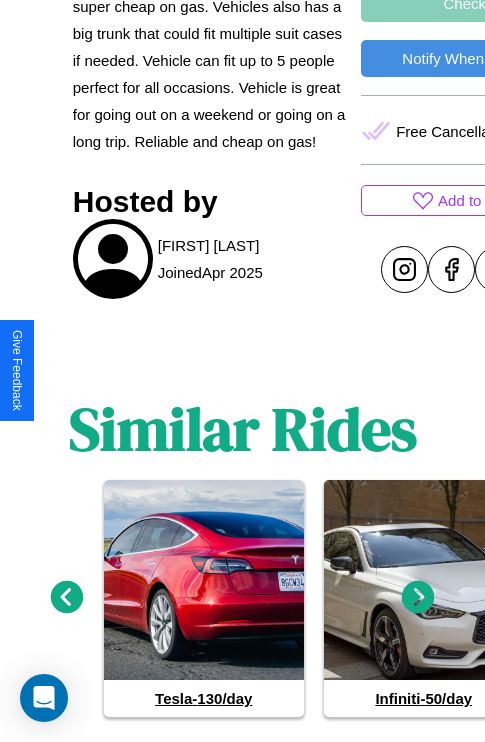 scroll, scrollTop: 935, scrollLeft: 0, axis: vertical 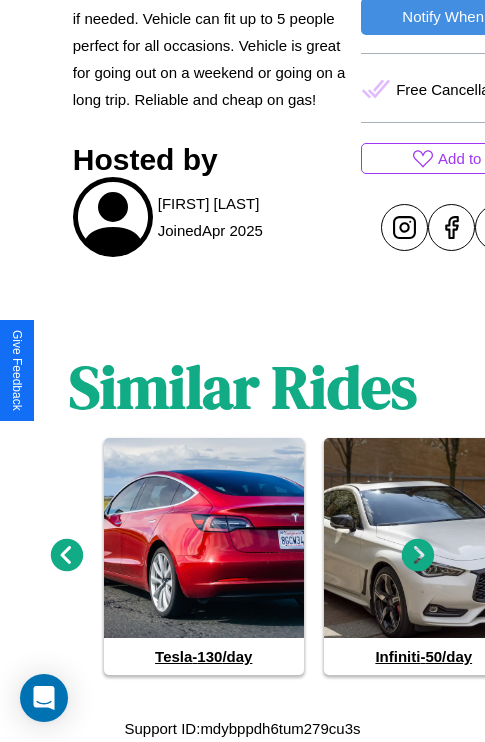 click 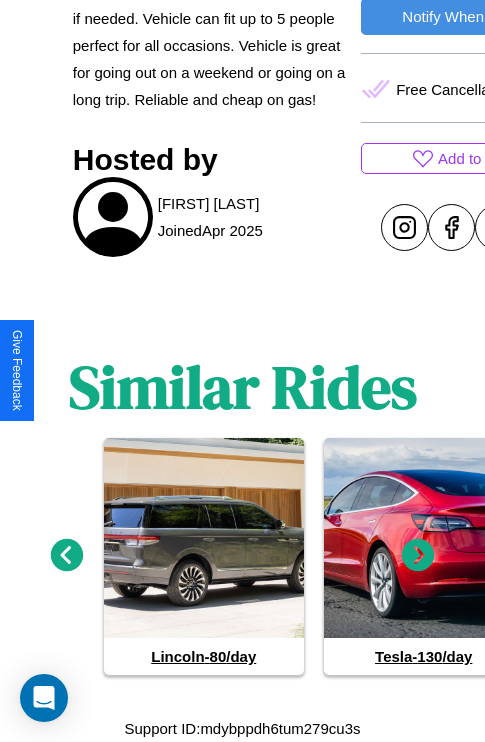 click 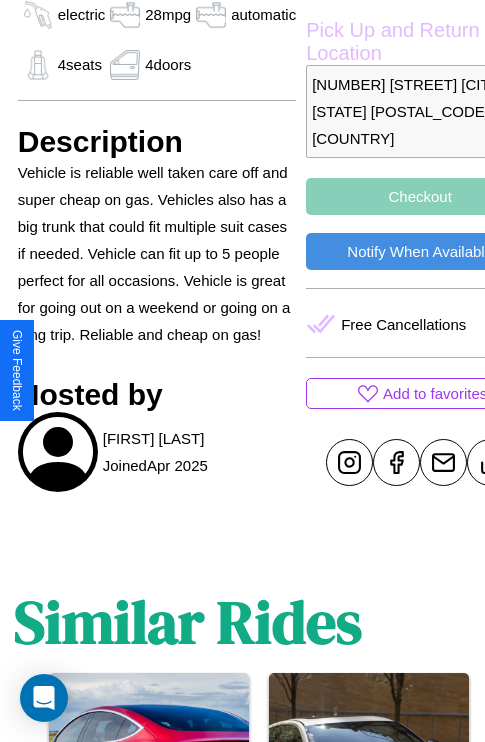 scroll, scrollTop: 526, scrollLeft: 96, axis: both 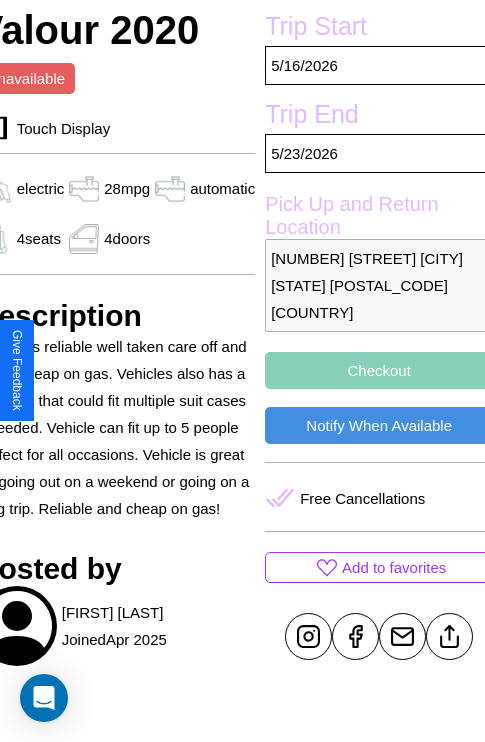 click on "Checkout" at bounding box center [379, 370] 